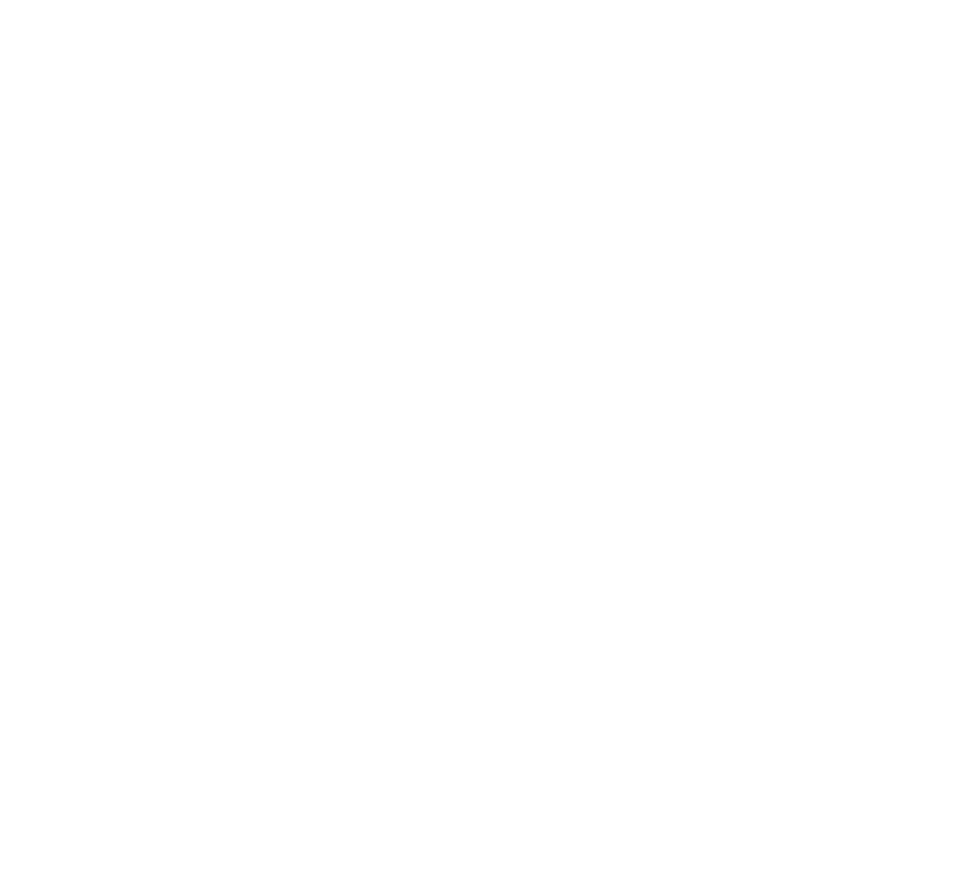 scroll, scrollTop: 0, scrollLeft: 0, axis: both 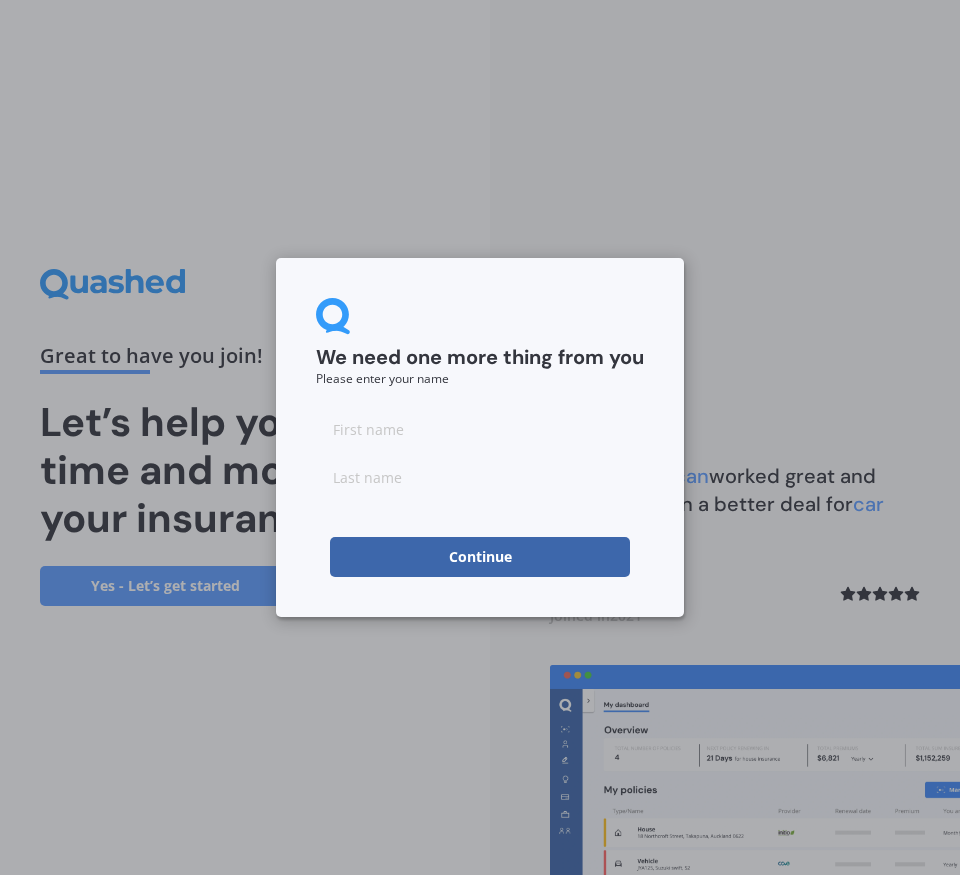 click at bounding box center [480, 429] 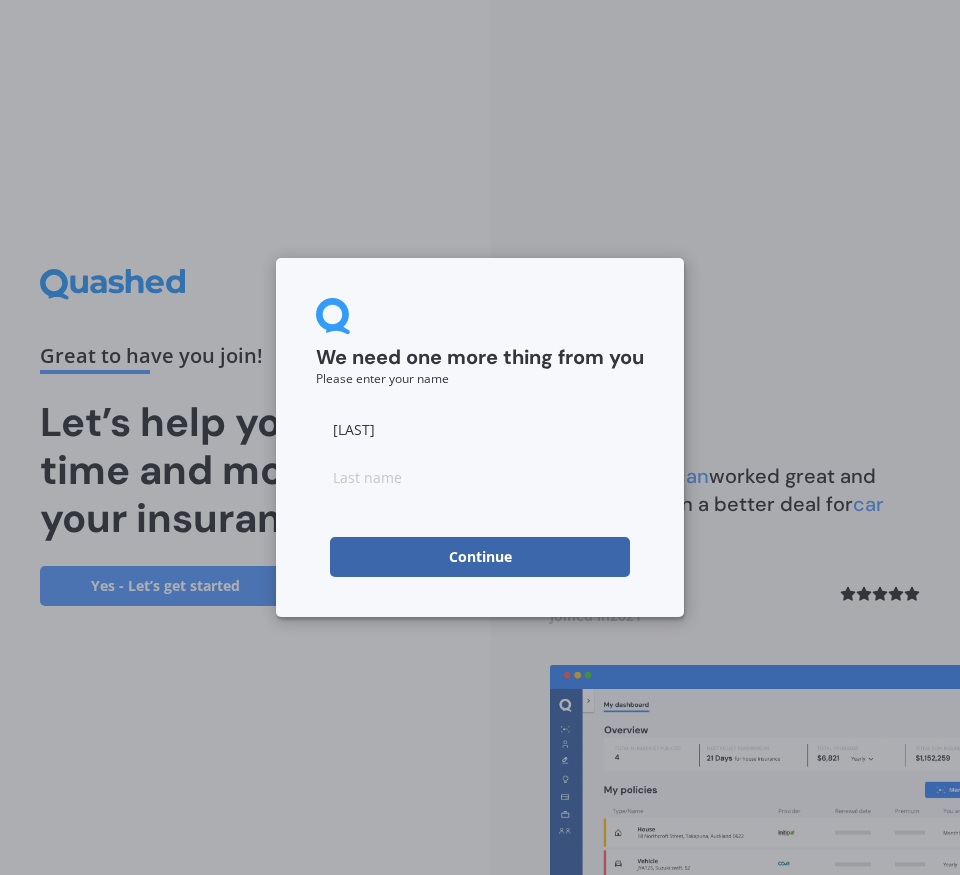 type on "Geroge" 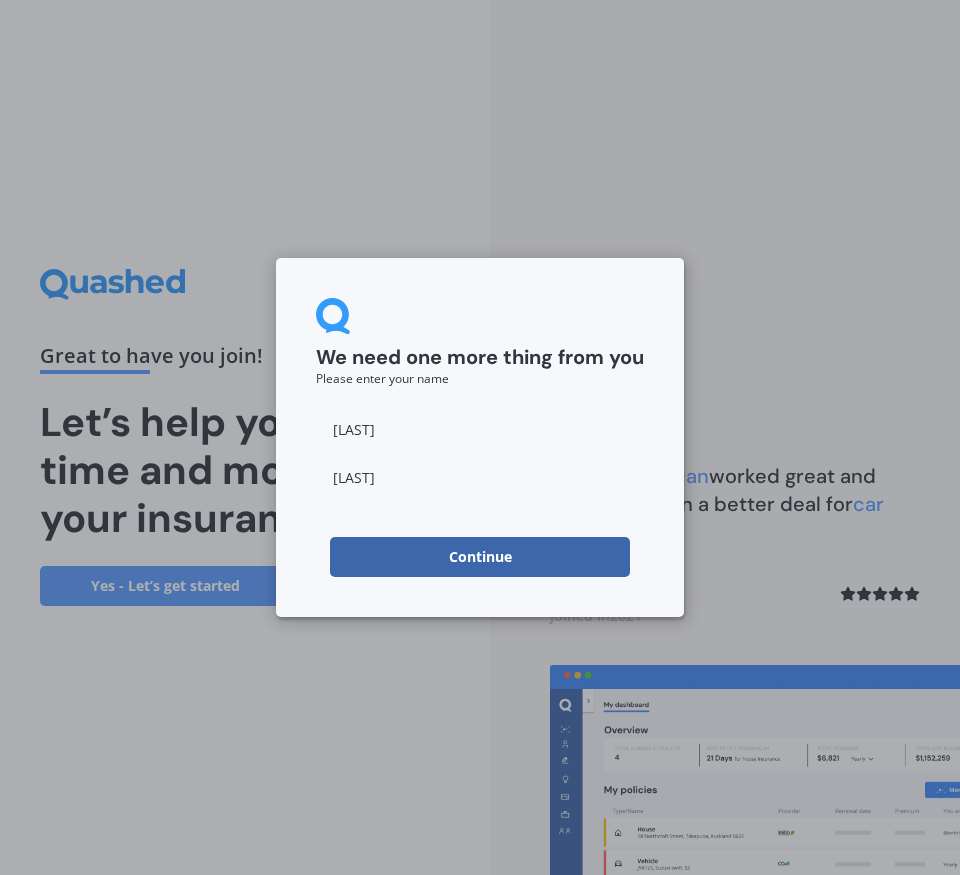 type on "Clooney" 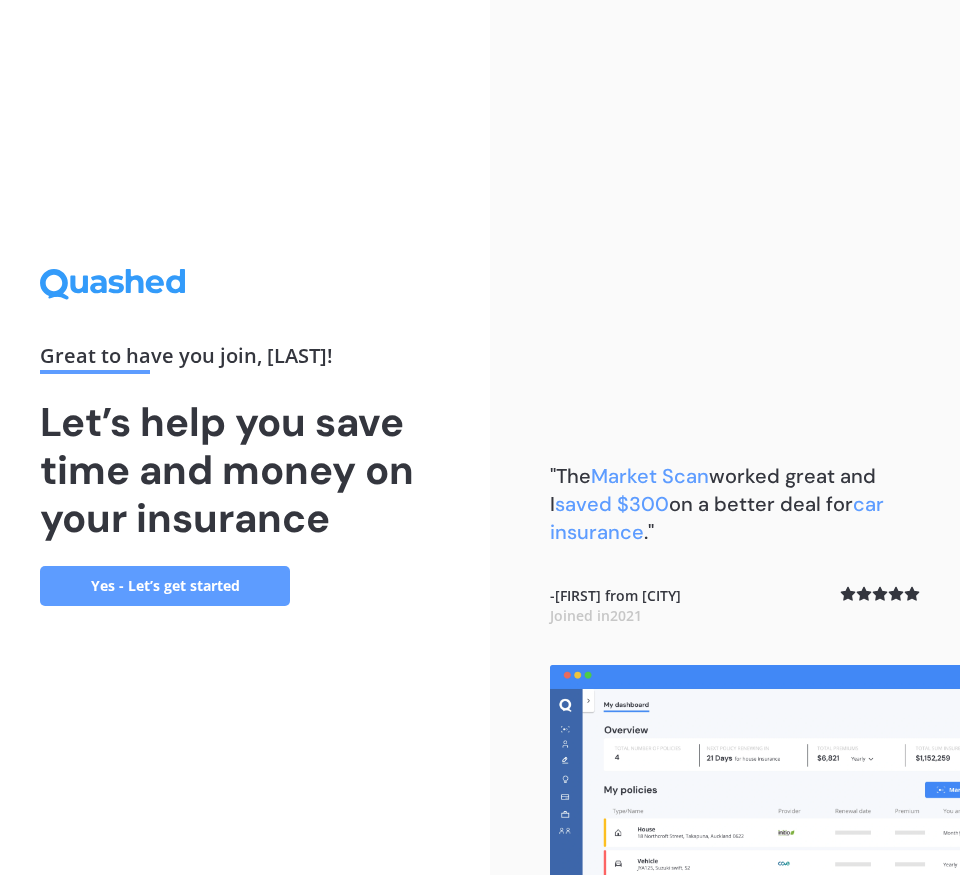 click on "Yes - Let’s get started" at bounding box center [165, 586] 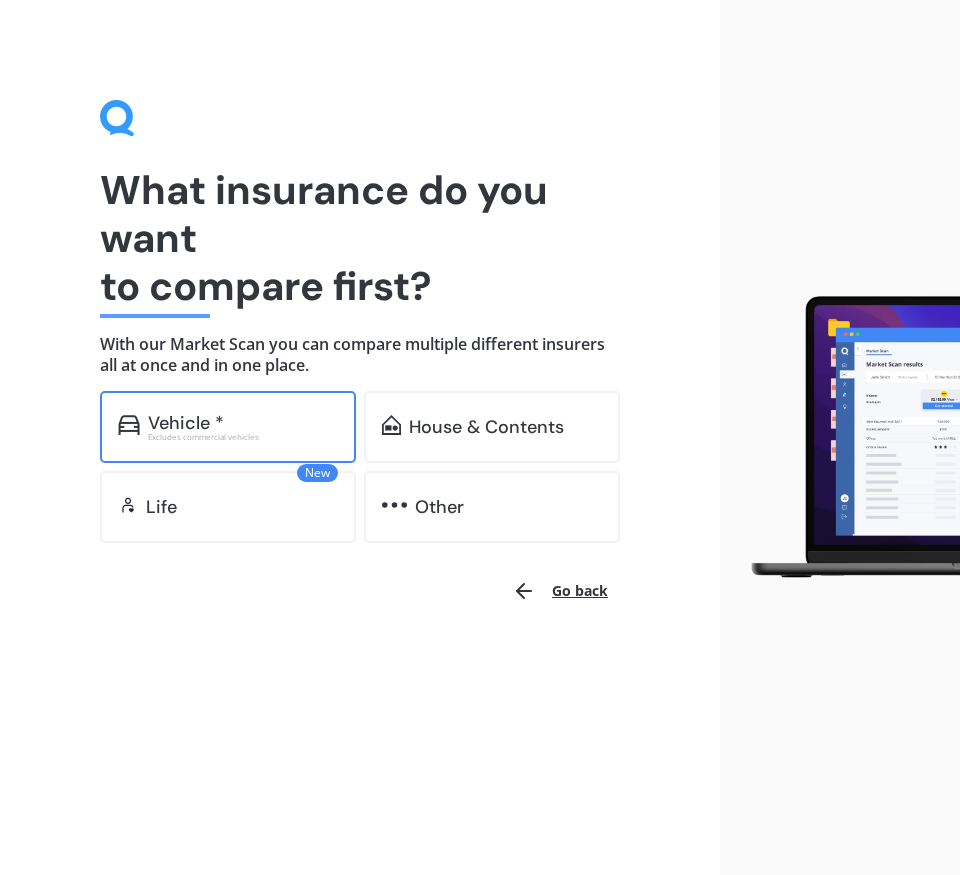 click on "Vehicle *" at bounding box center [186, 423] 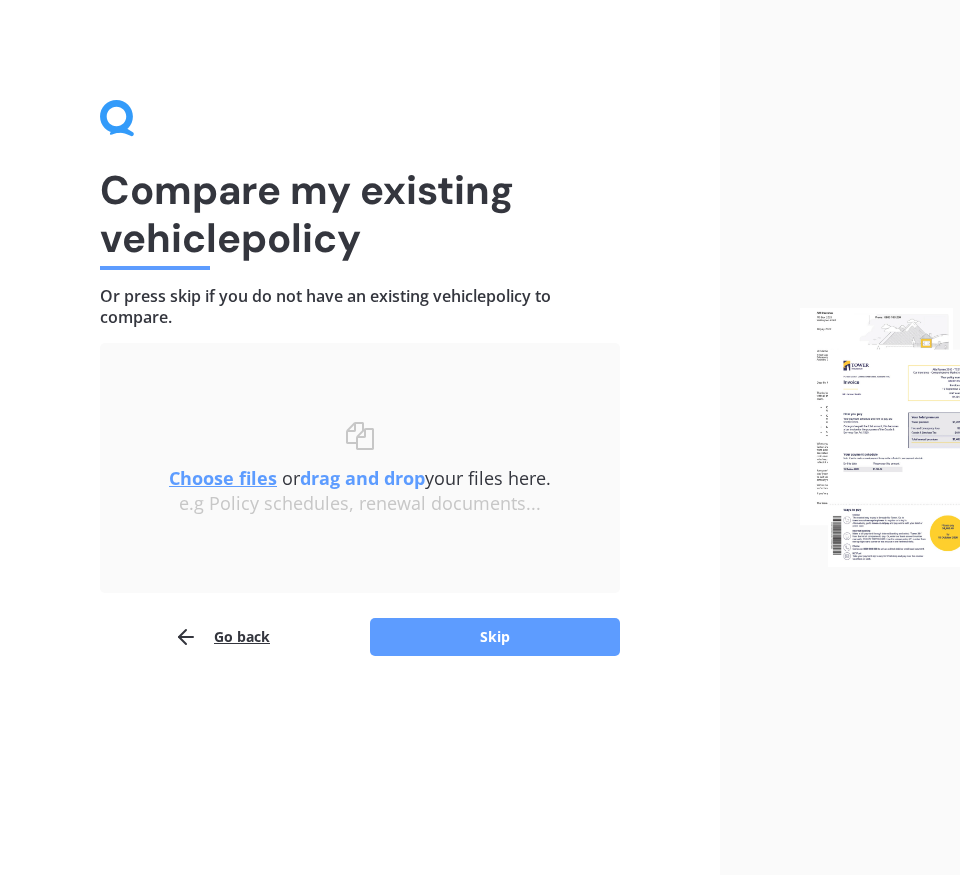 click on "Go back" at bounding box center (222, 637) 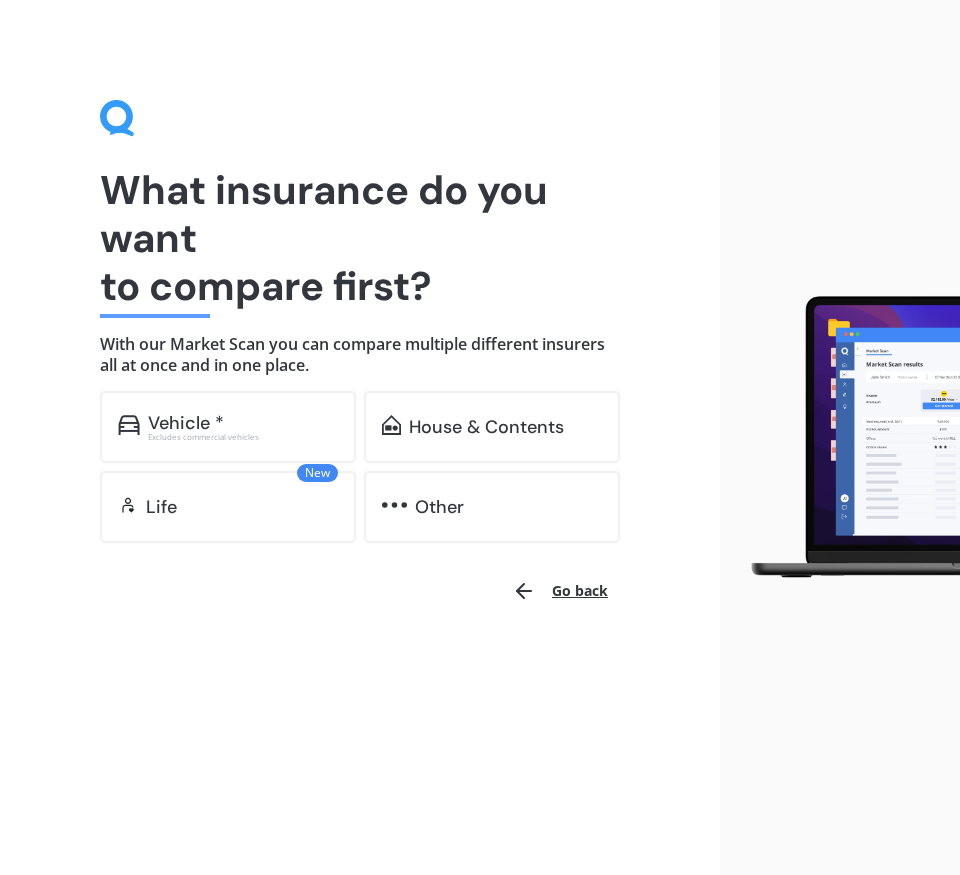 click on "What insurance do you want  to compare first? With our Market Scan you can compare multiple different insurers all at once and in one place. Show me options online Select the cover you want to compare Vehicle * Excludes commercial vehicles House & Contents New Life Other Go back" at bounding box center (360, 437) 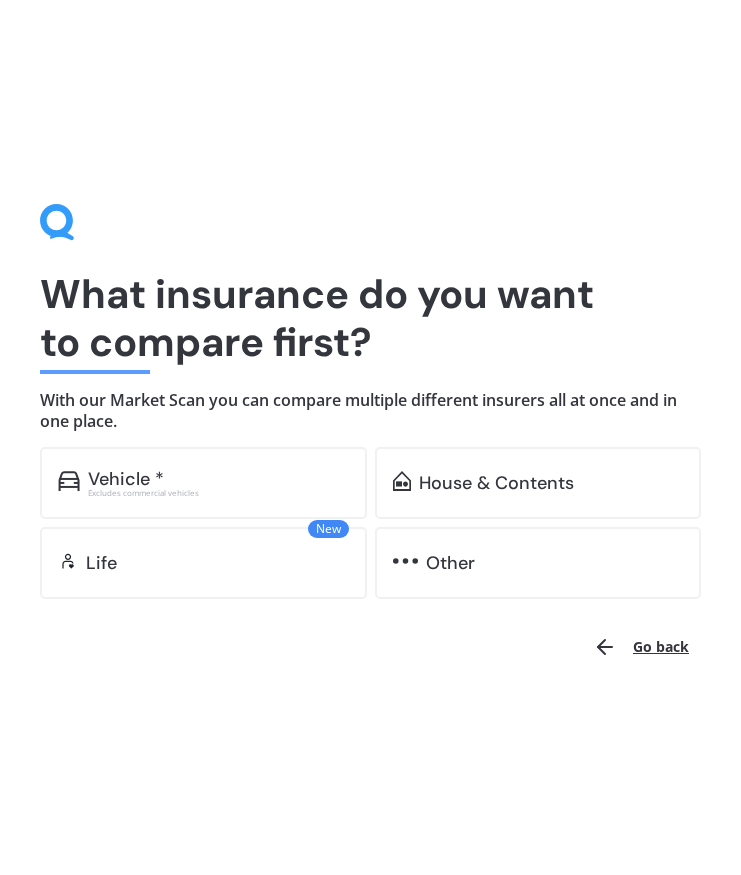 click on "Go back" at bounding box center (641, 647) 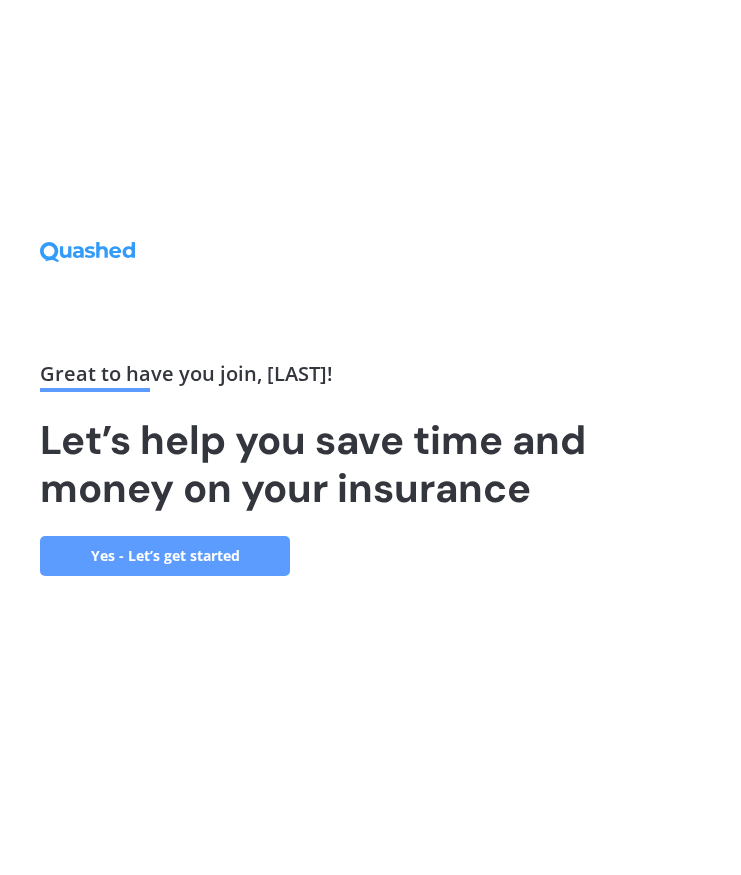 click on "Yes - Let’s get started" at bounding box center [165, 556] 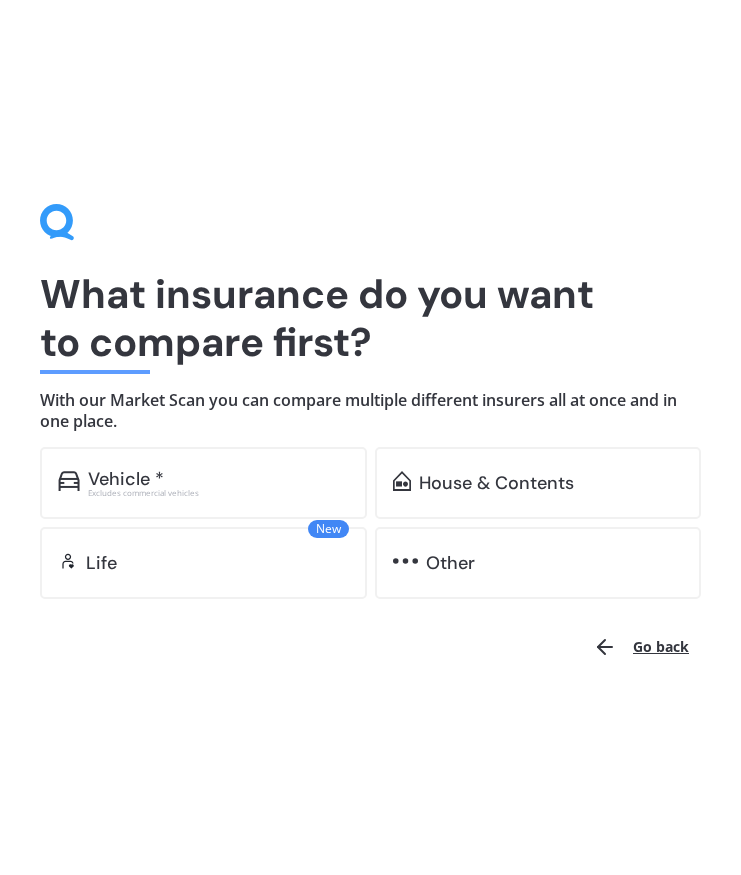 click on "Other" at bounding box center (450, 563) 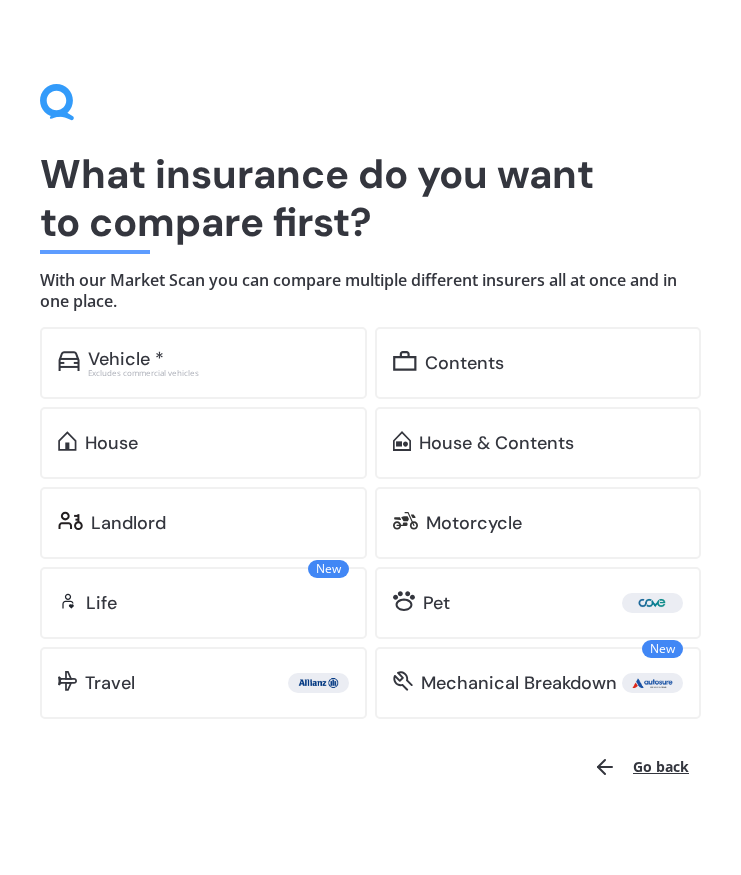 click on "Go back" at bounding box center (641, 767) 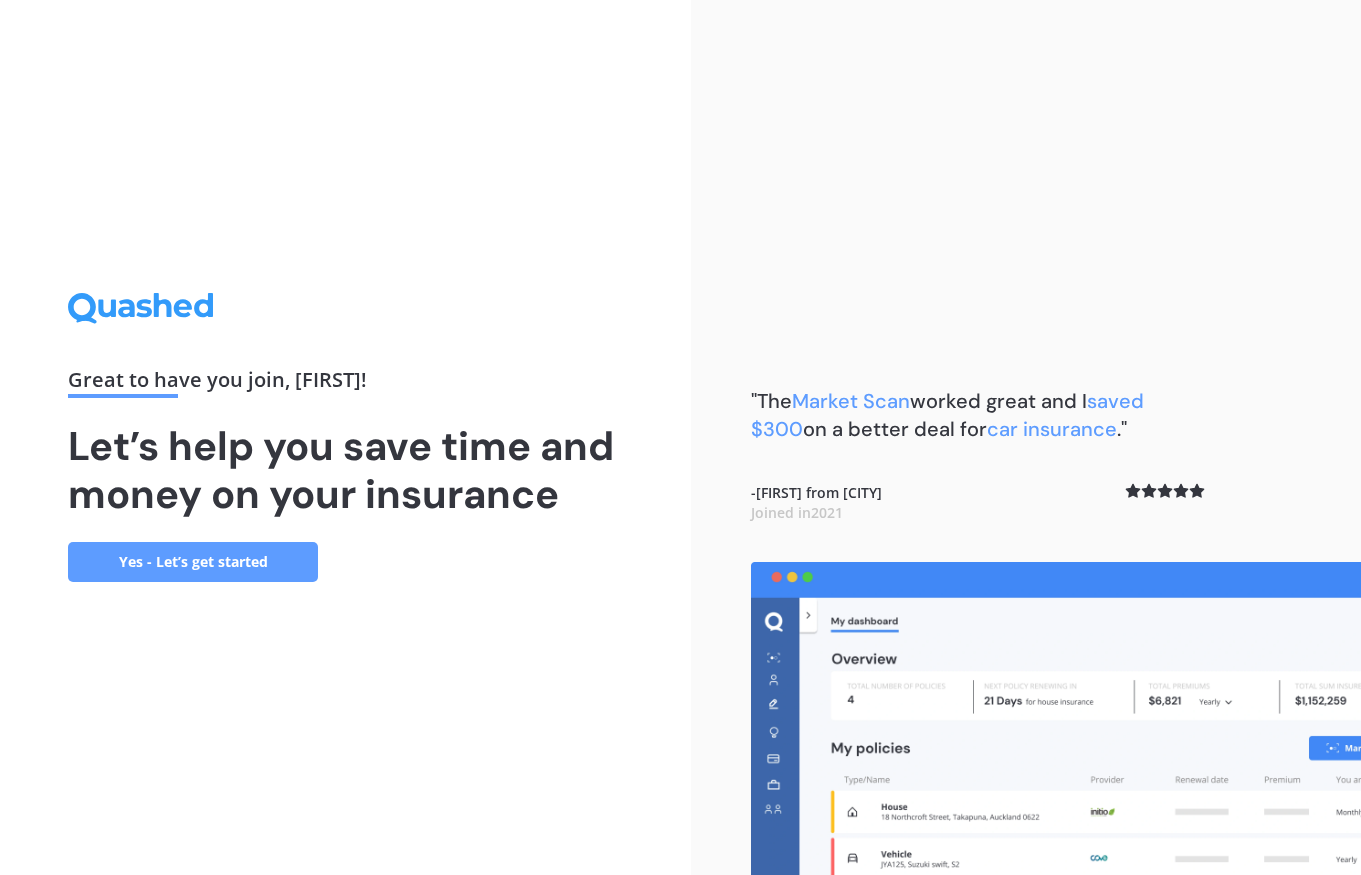 scroll, scrollTop: 0, scrollLeft: 0, axis: both 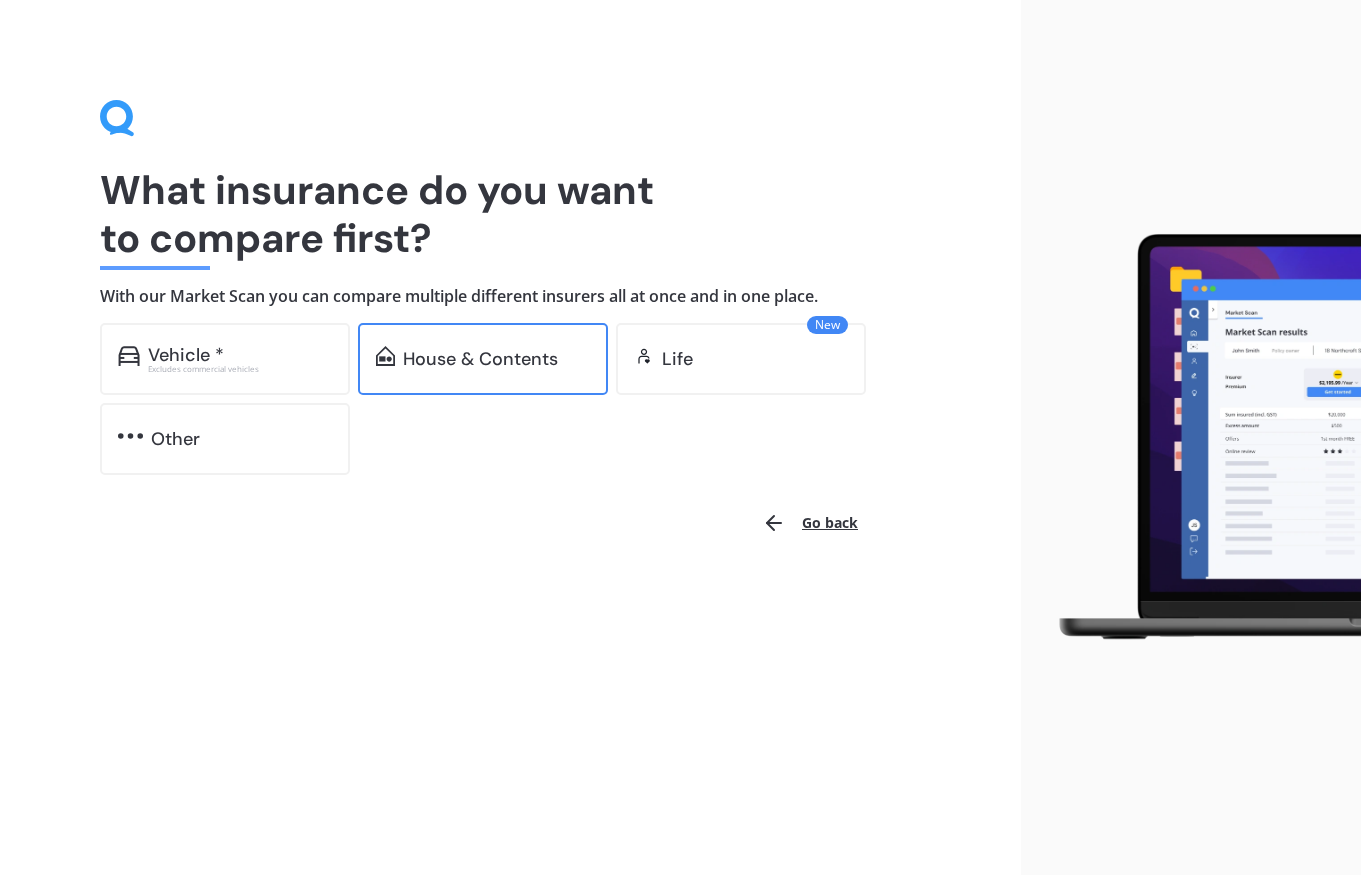 click on "House & Contents" at bounding box center [496, 359] 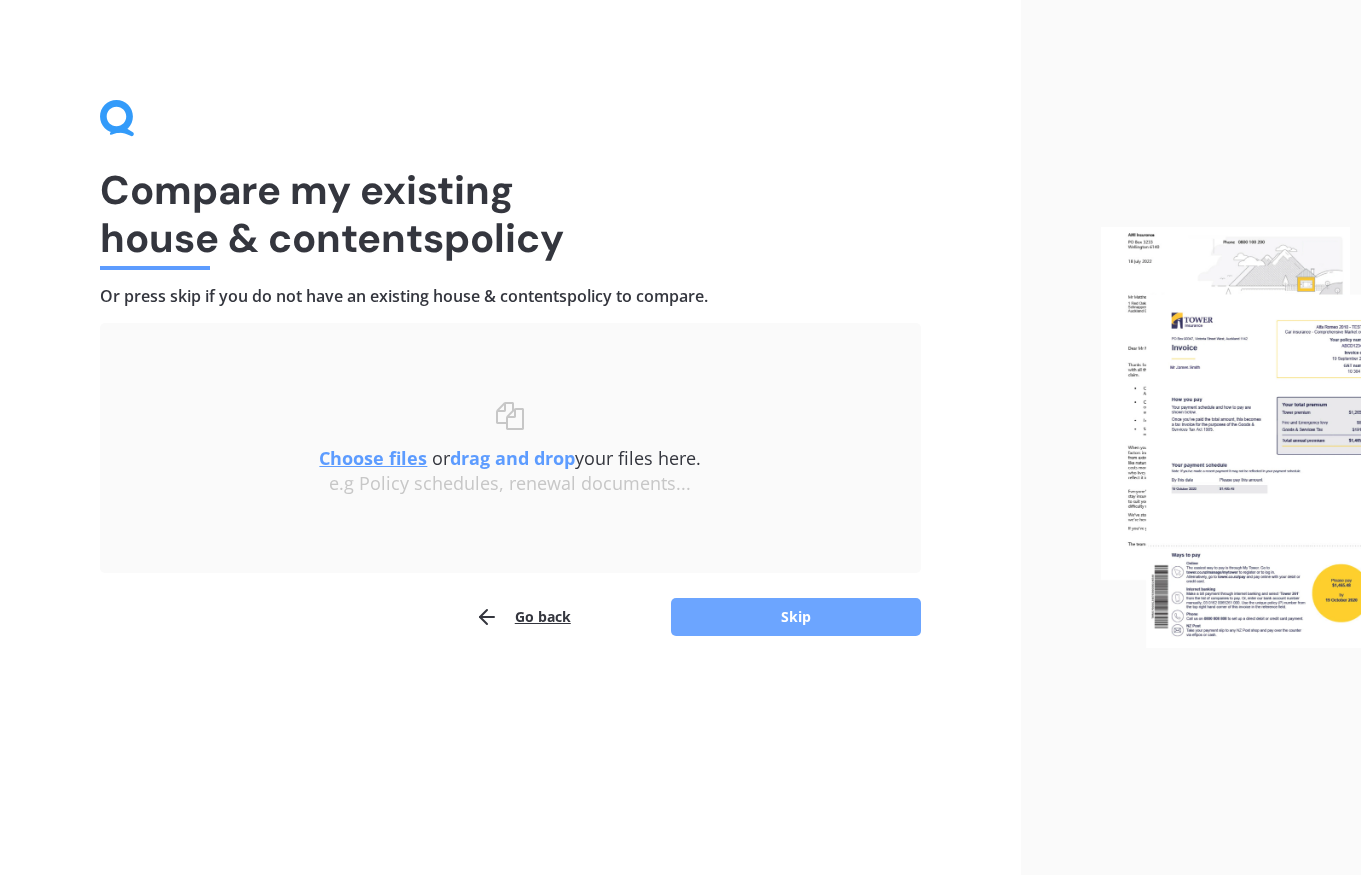 click on "Skip" at bounding box center [796, 617] 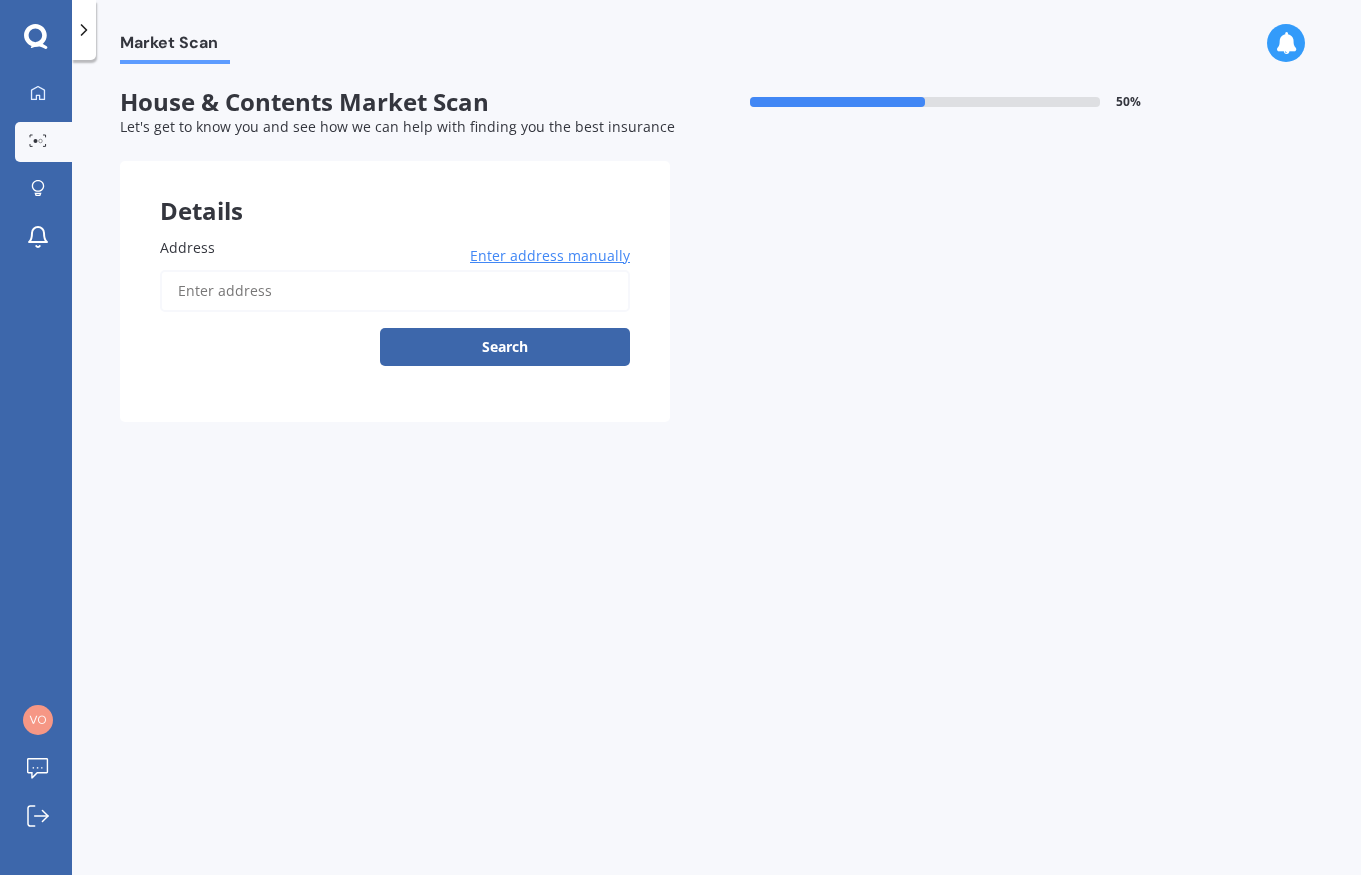 click on "Address" at bounding box center [395, 291] 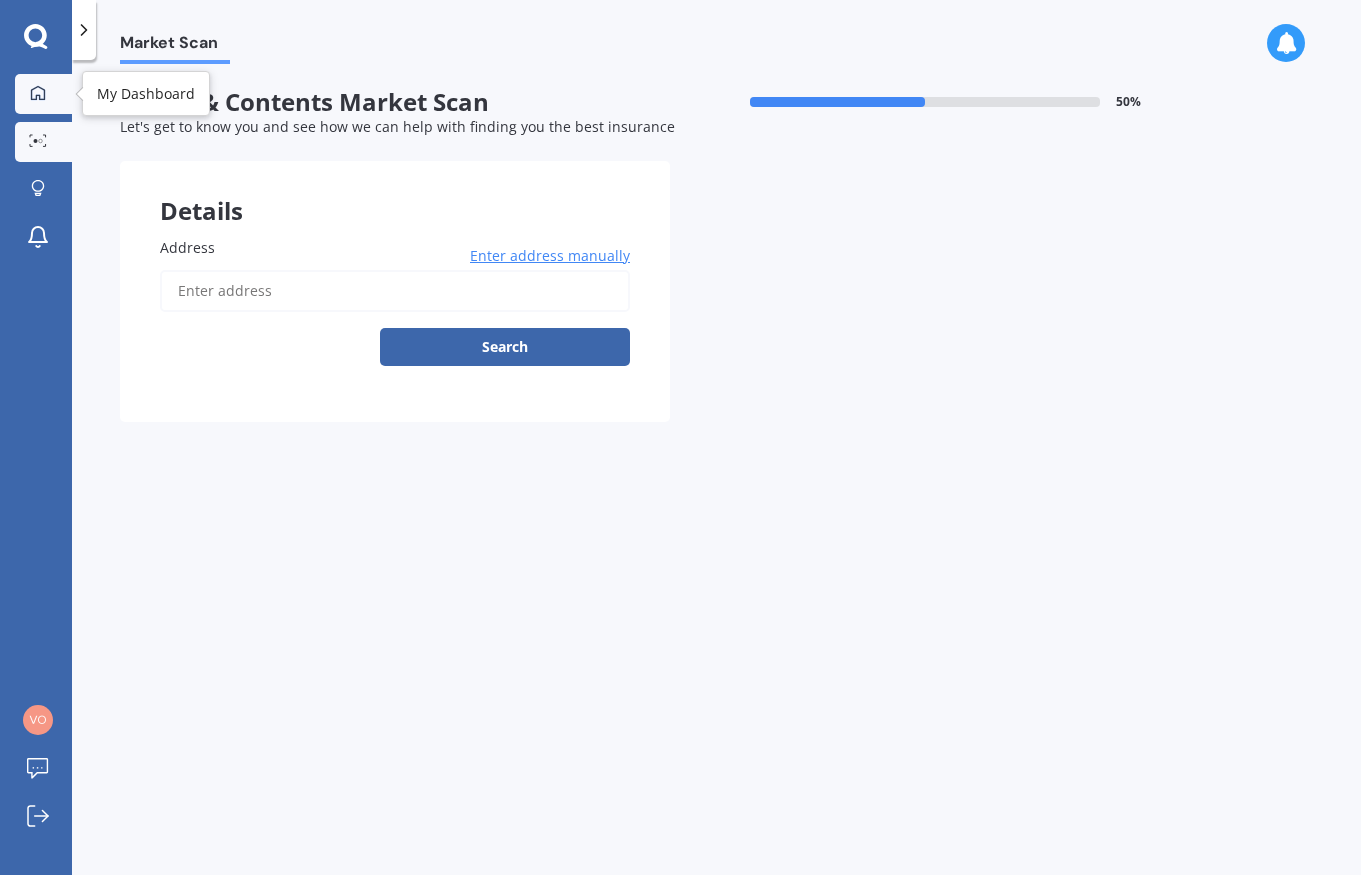 click 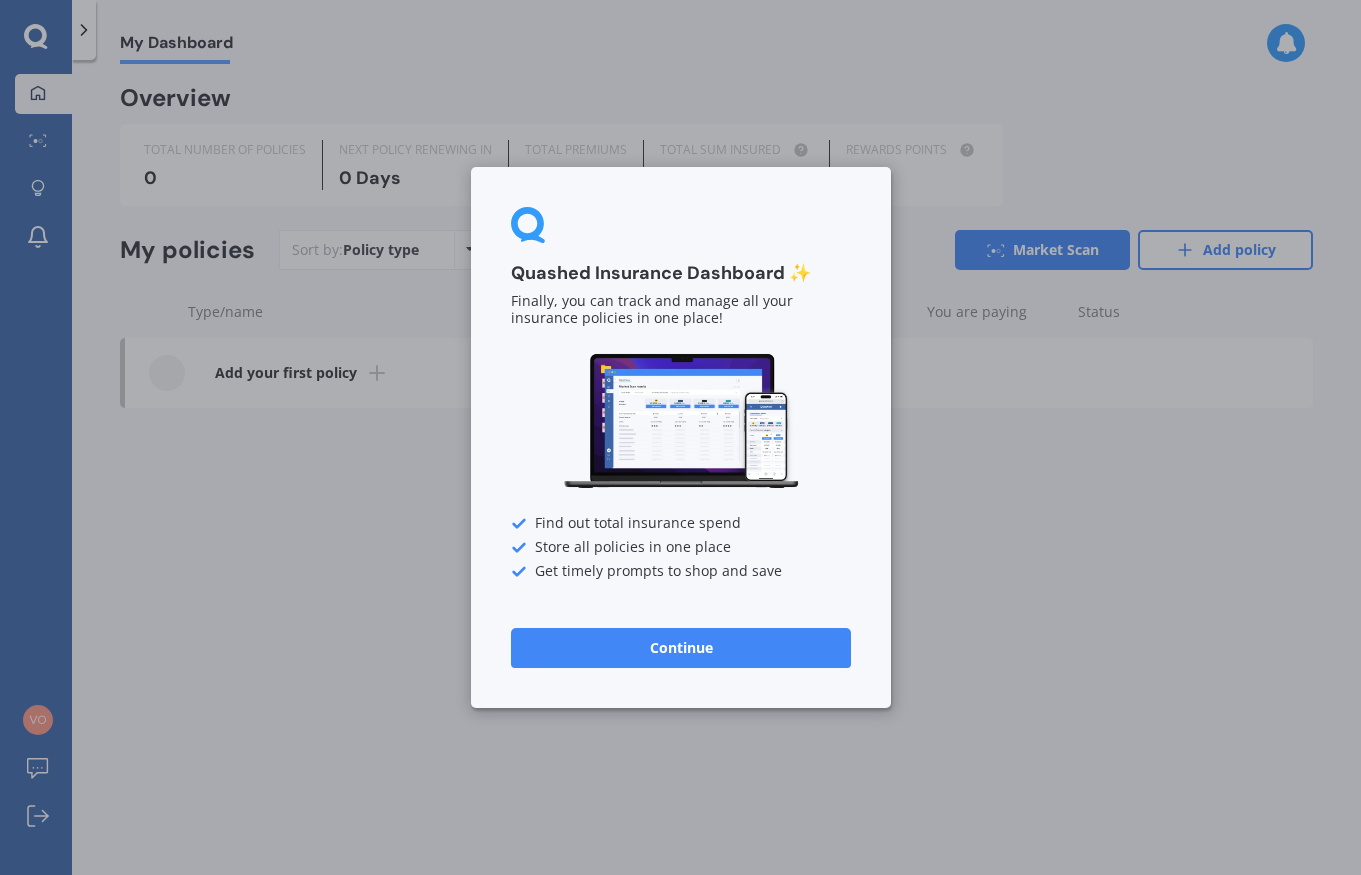 click on "Continue" at bounding box center (681, 648) 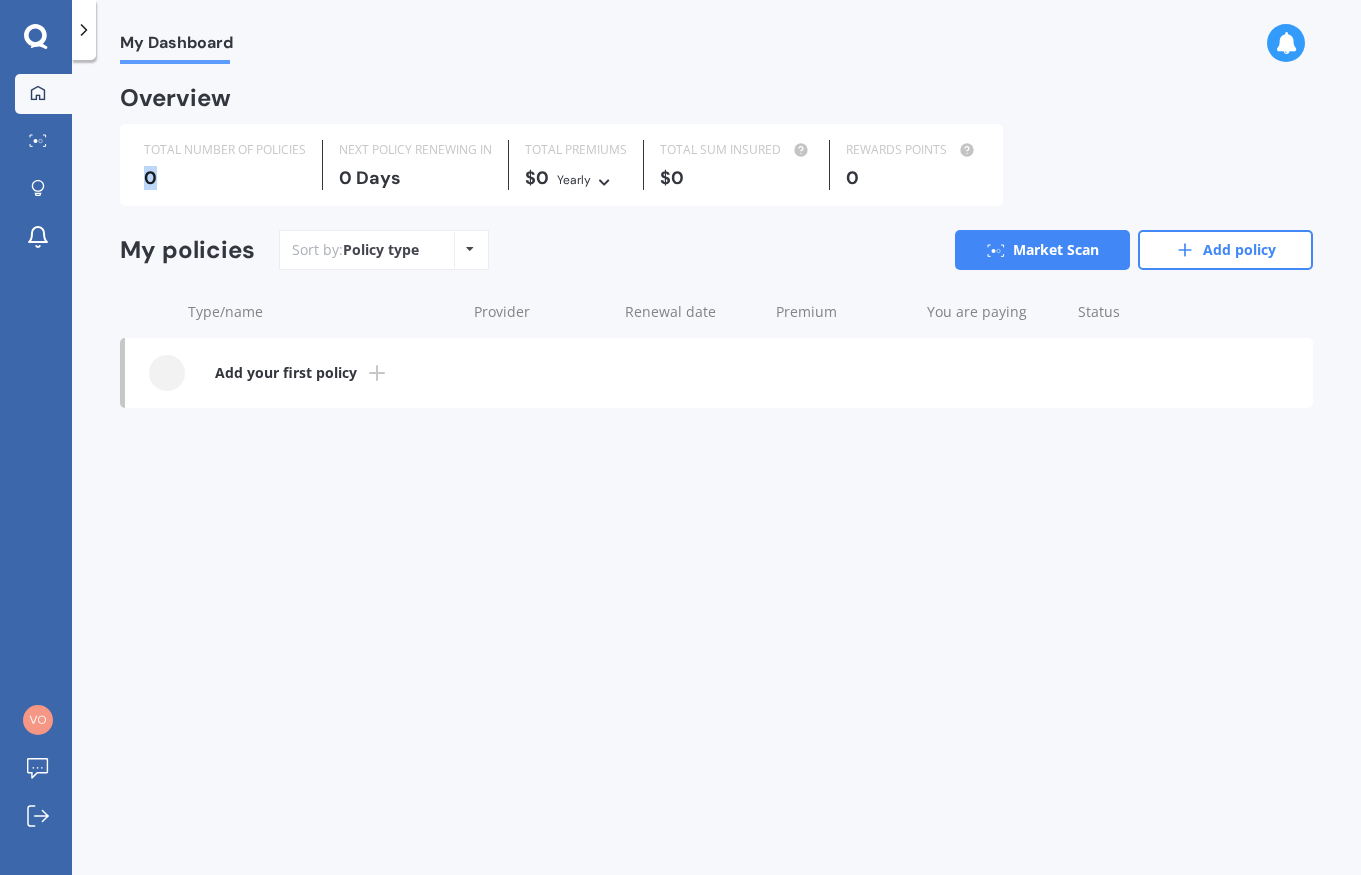 drag, startPoint x: 138, startPoint y: 167, endPoint x: 278, endPoint y: 184, distance: 141.02837 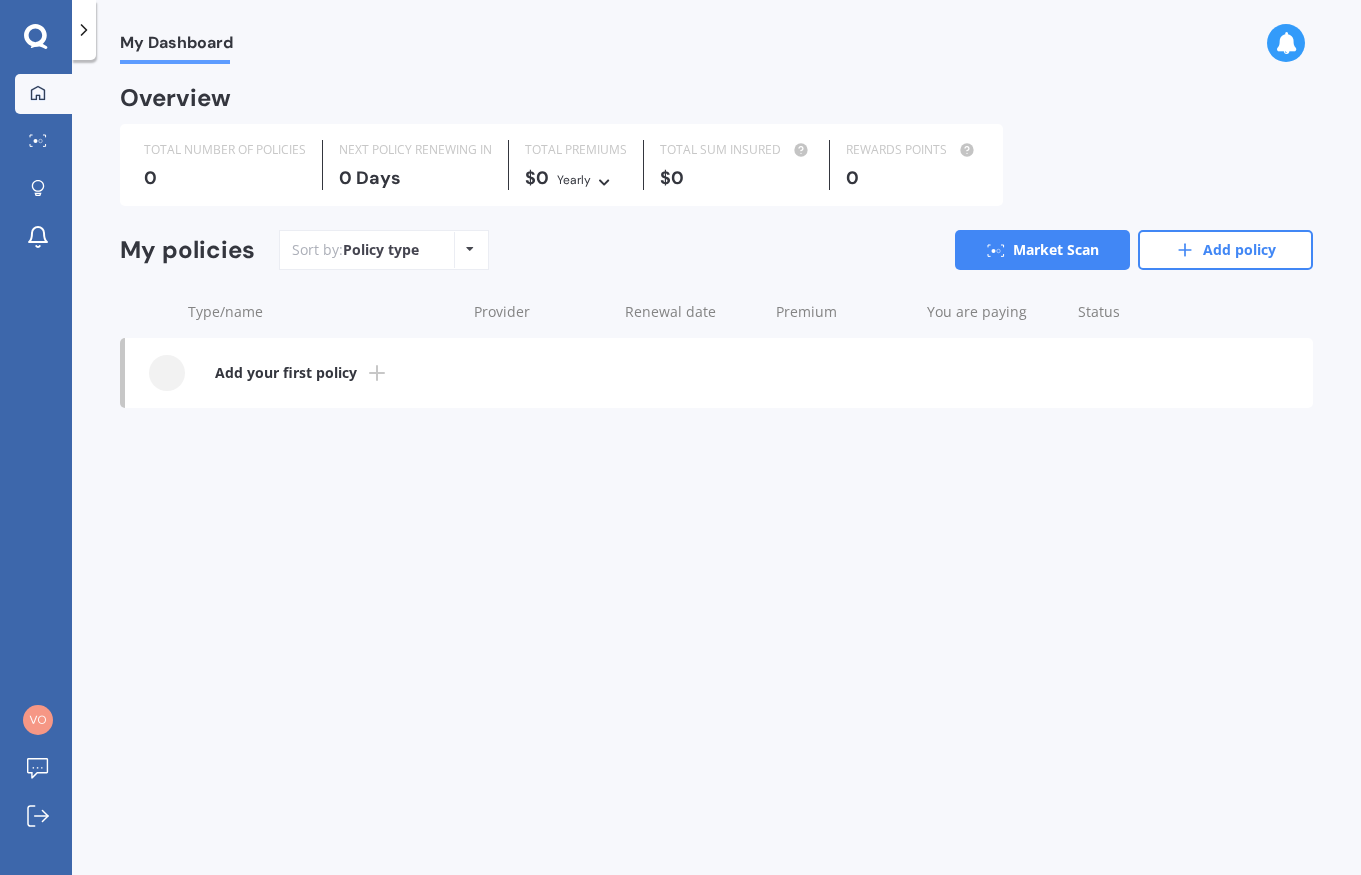 click on "0 Days" at bounding box center (415, 178) 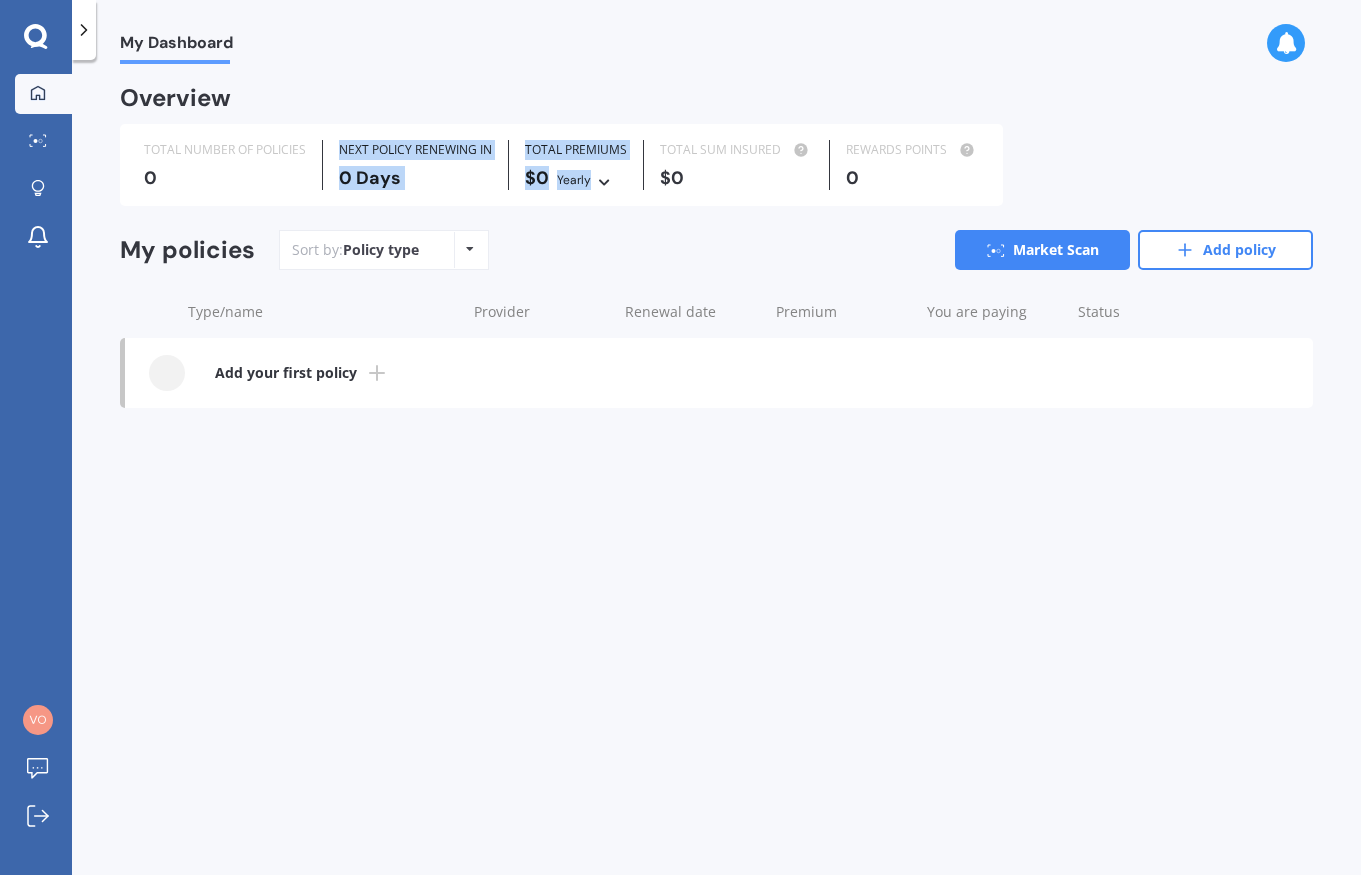 drag, startPoint x: 312, startPoint y: 171, endPoint x: 620, endPoint y: 170, distance: 308.00162 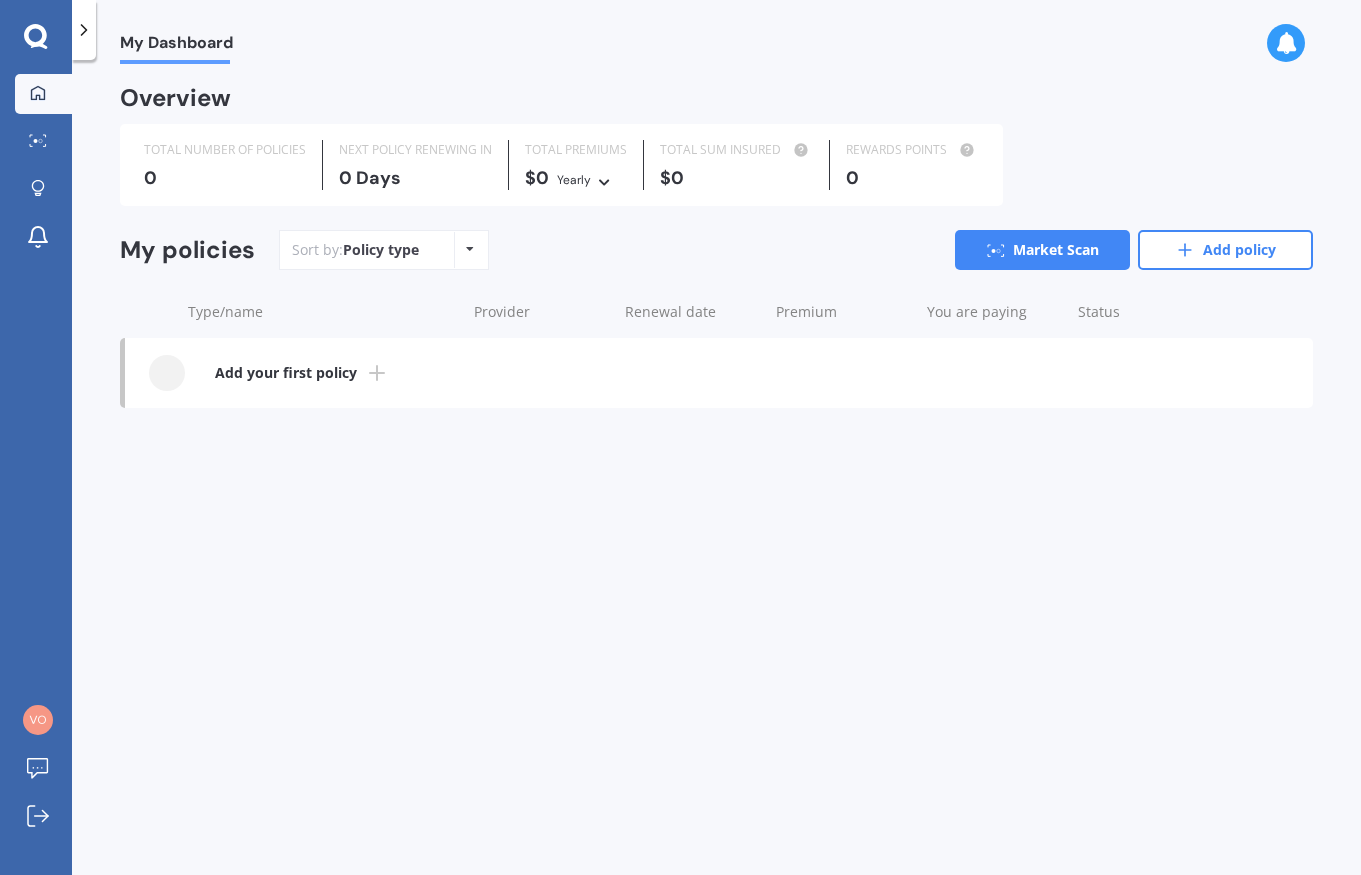 click on "TOTAL PREMIUMS $0 Yearly Yearly Six-Monthly Quarterly Monthly Fortnightly Weekly" at bounding box center (576, 165) 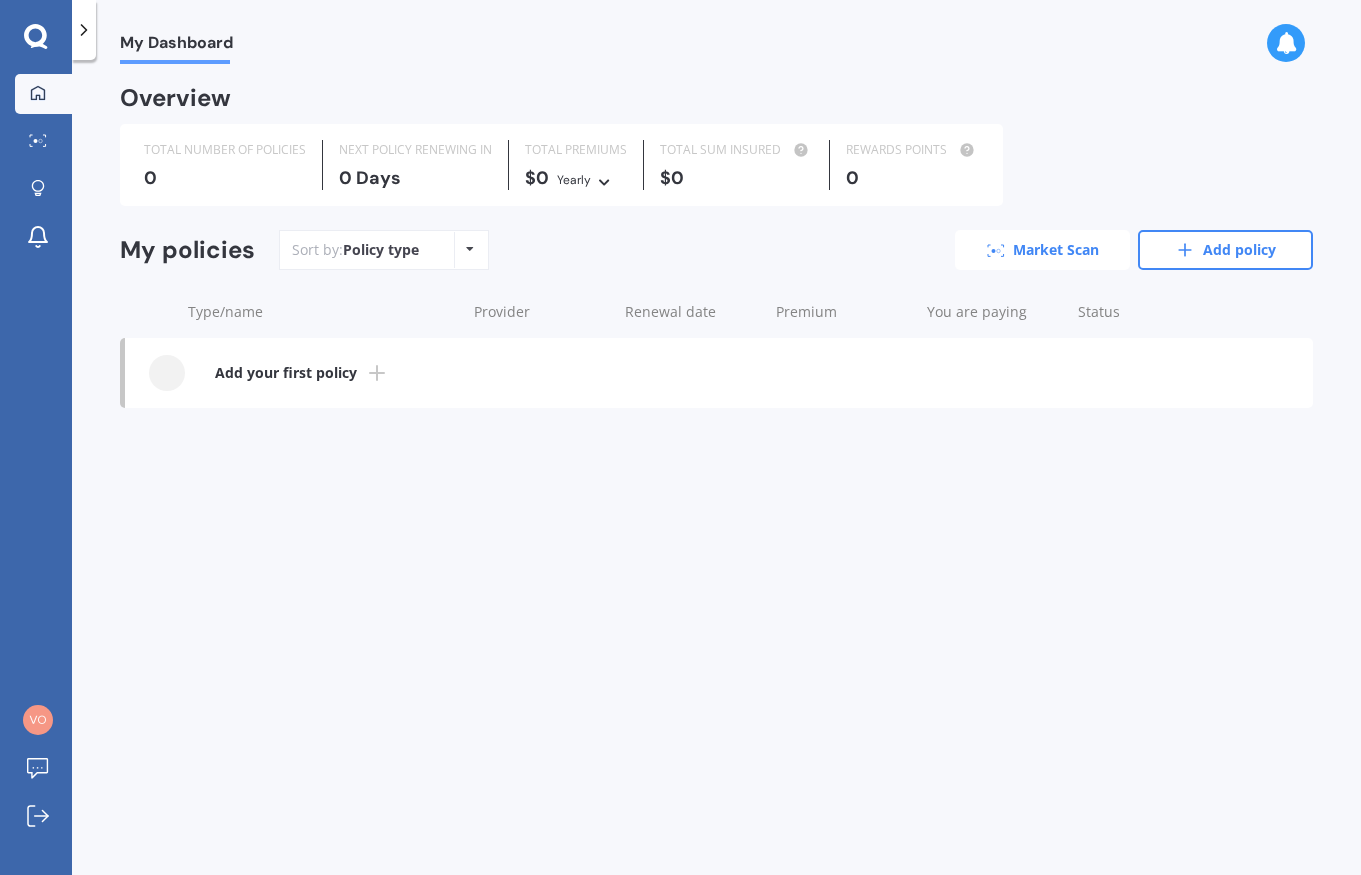 click on "Market Scan" at bounding box center [1042, 250] 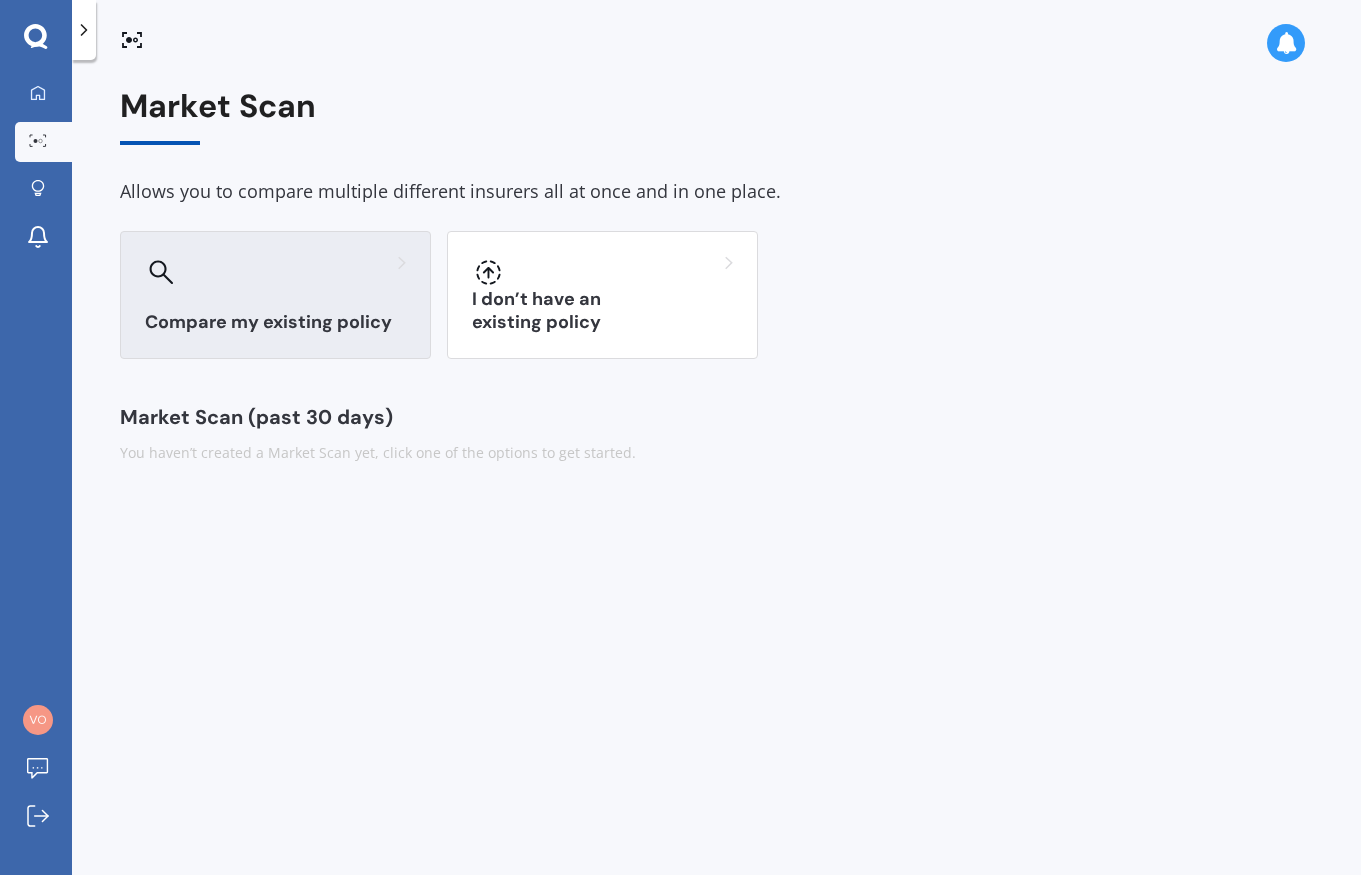 click on "Compare my existing policy" at bounding box center [275, 295] 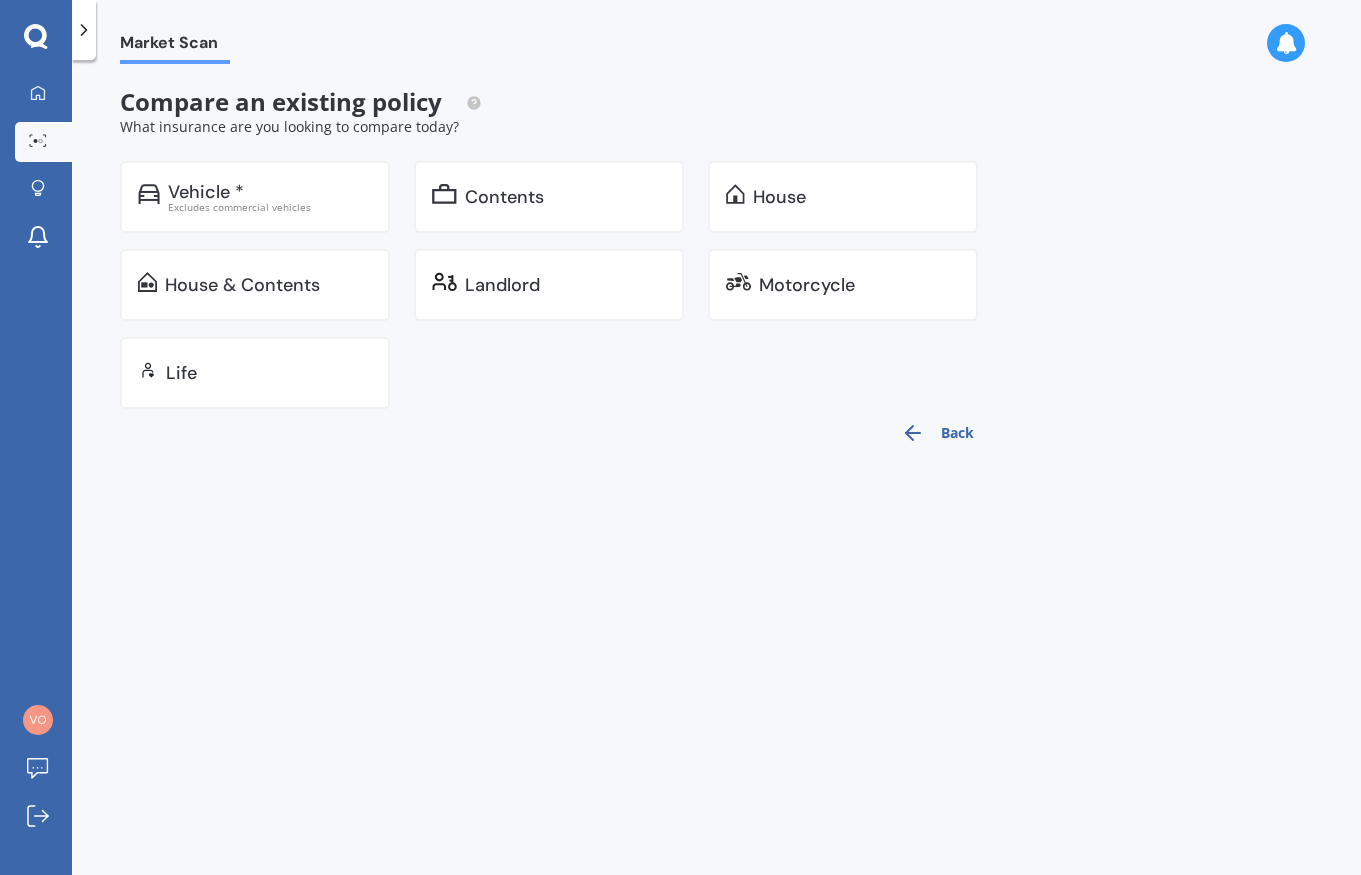 click on "Back" at bounding box center [937, 433] 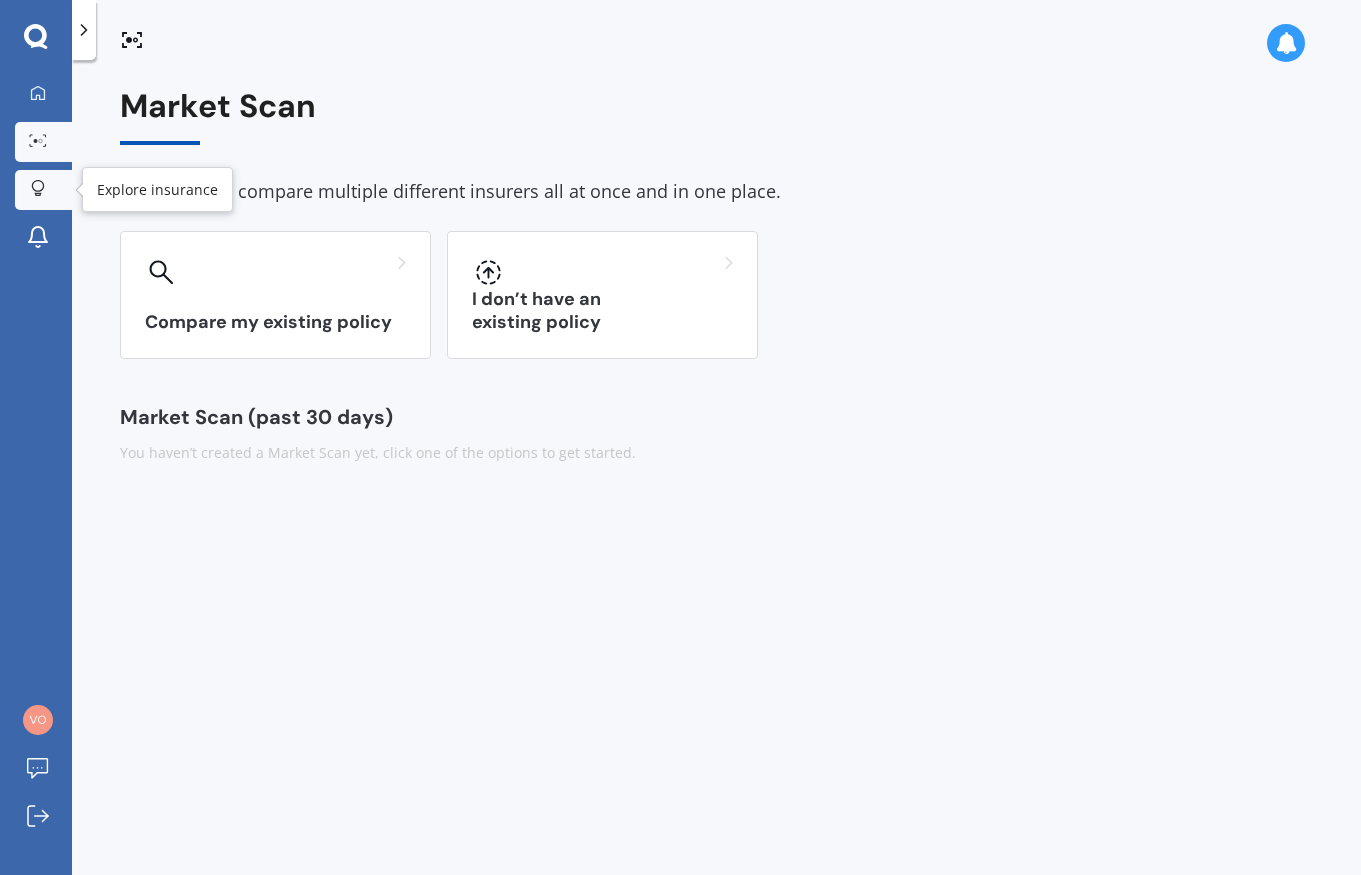click on "Explore insurance" at bounding box center [43, 190] 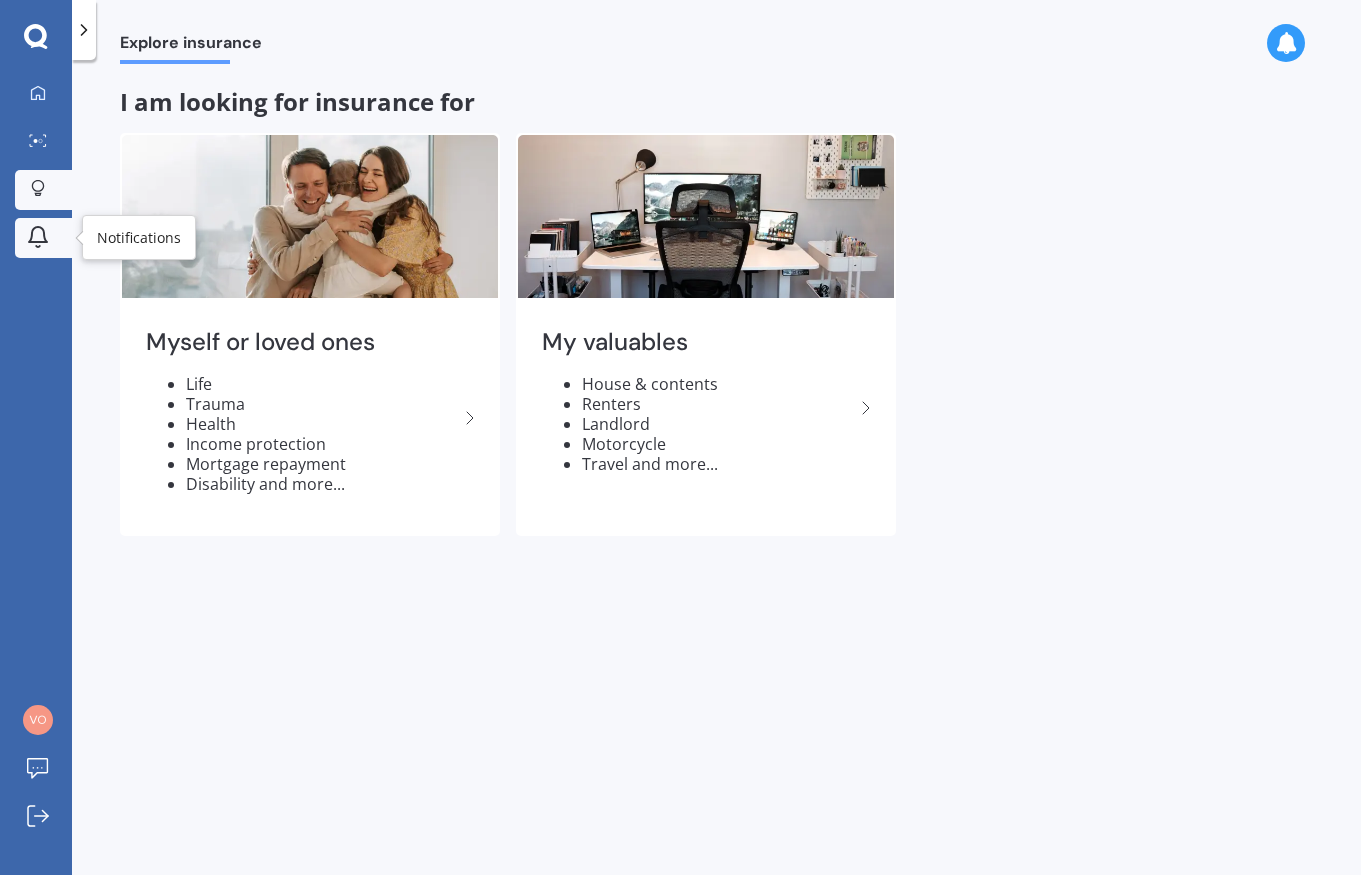 click 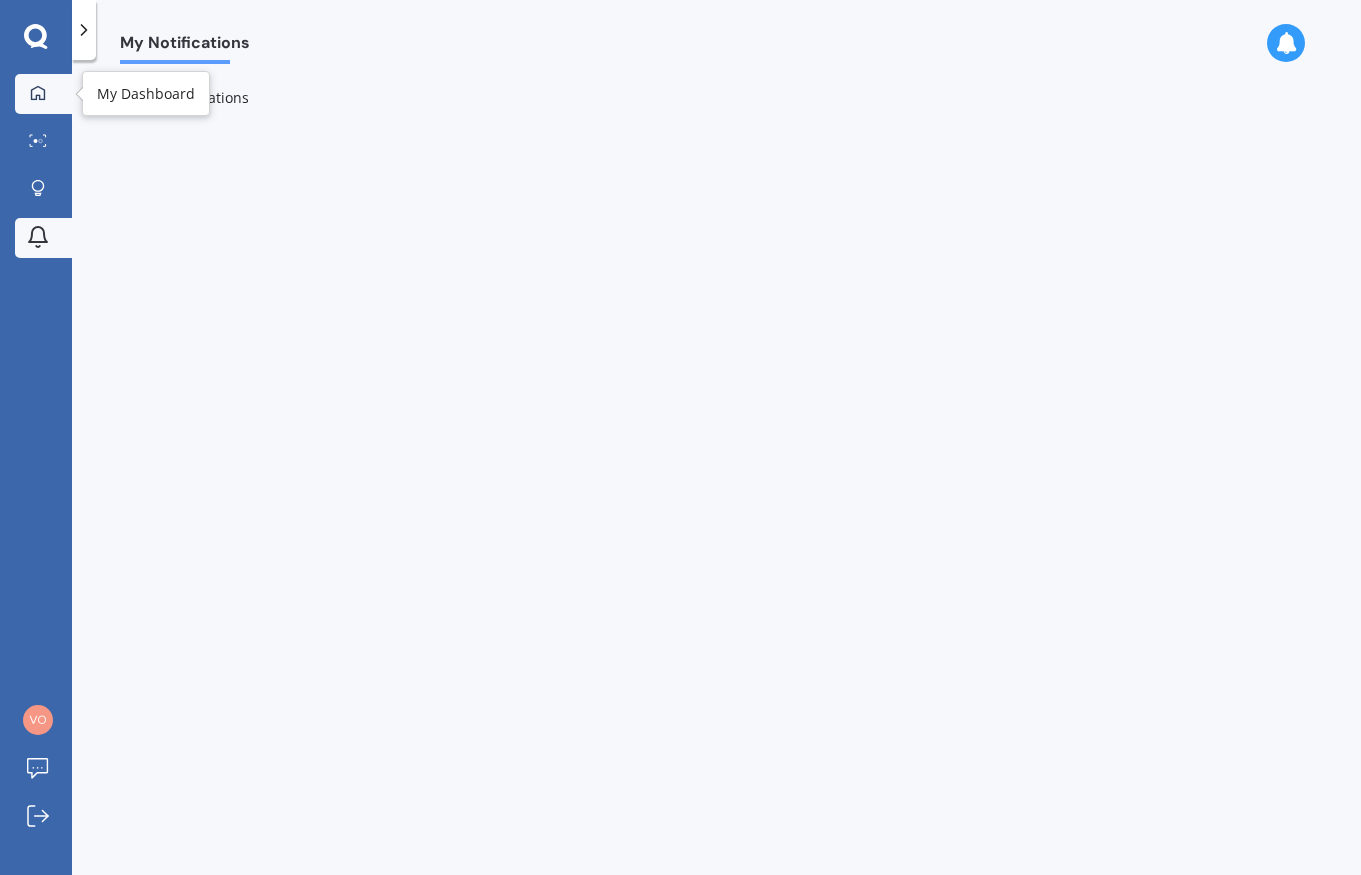click on "My Dashboard" at bounding box center (43, 94) 